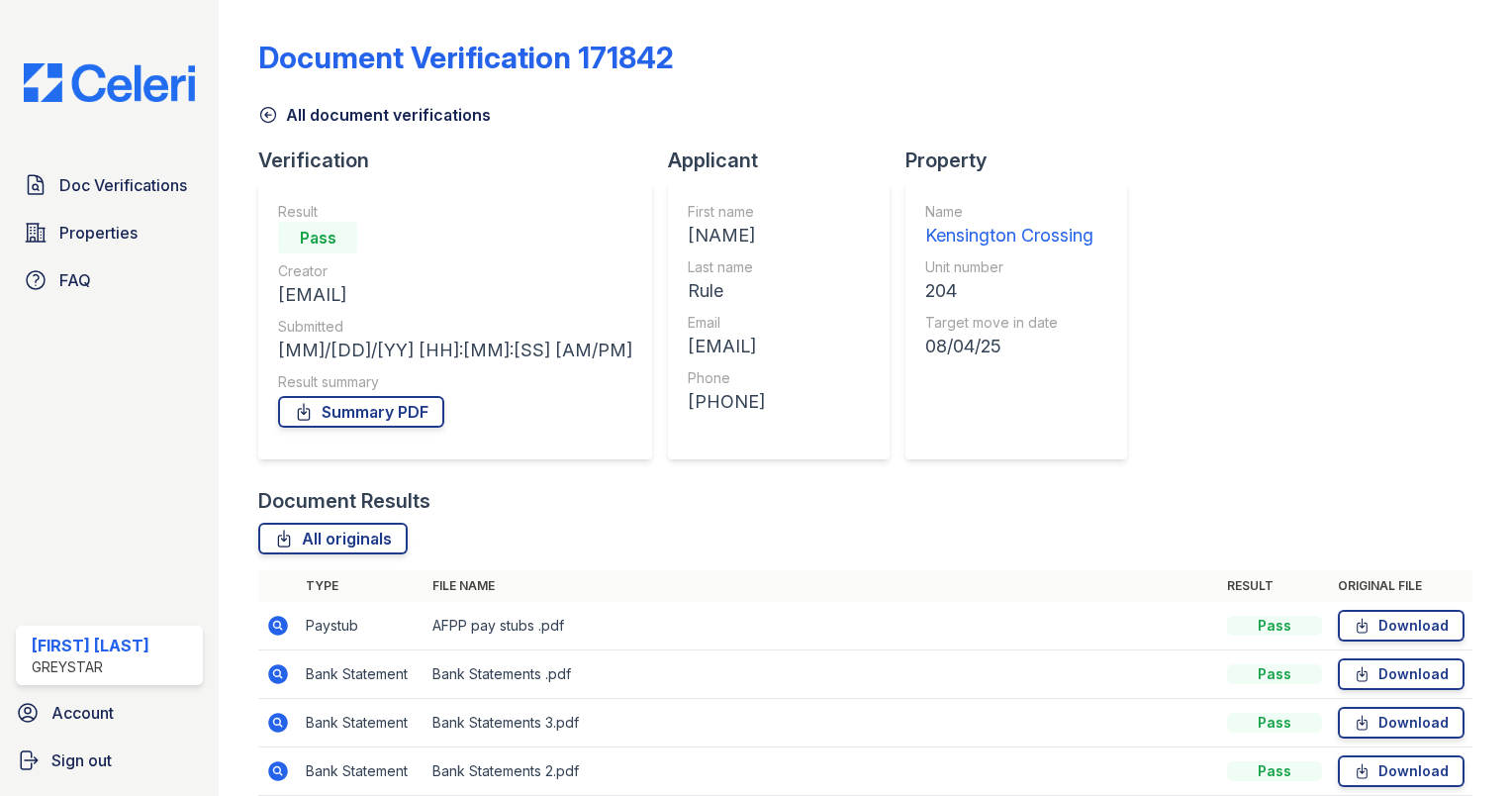 scroll, scrollTop: 0, scrollLeft: 0, axis: both 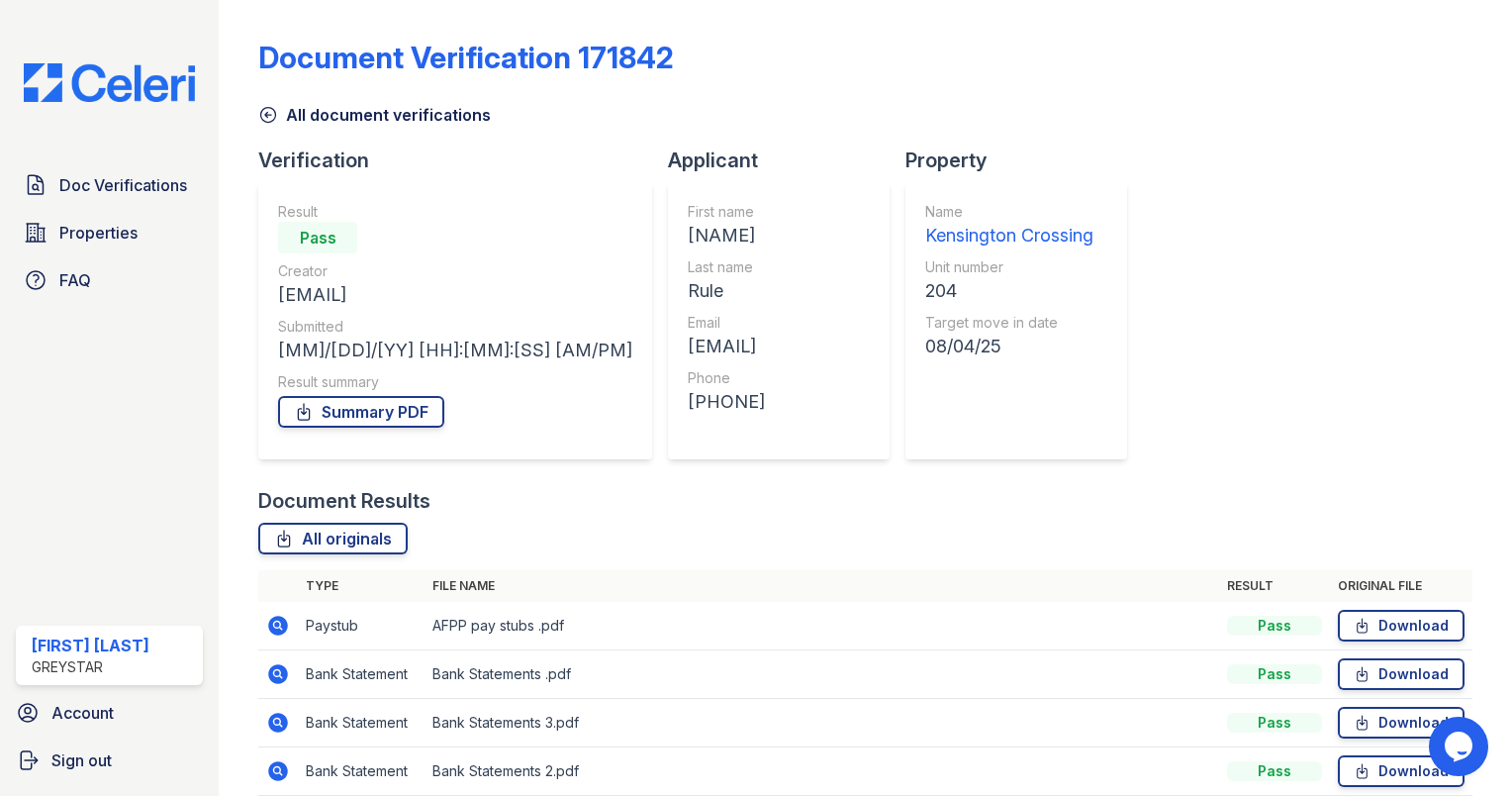 click on "All document verifications" at bounding box center (374, 115) 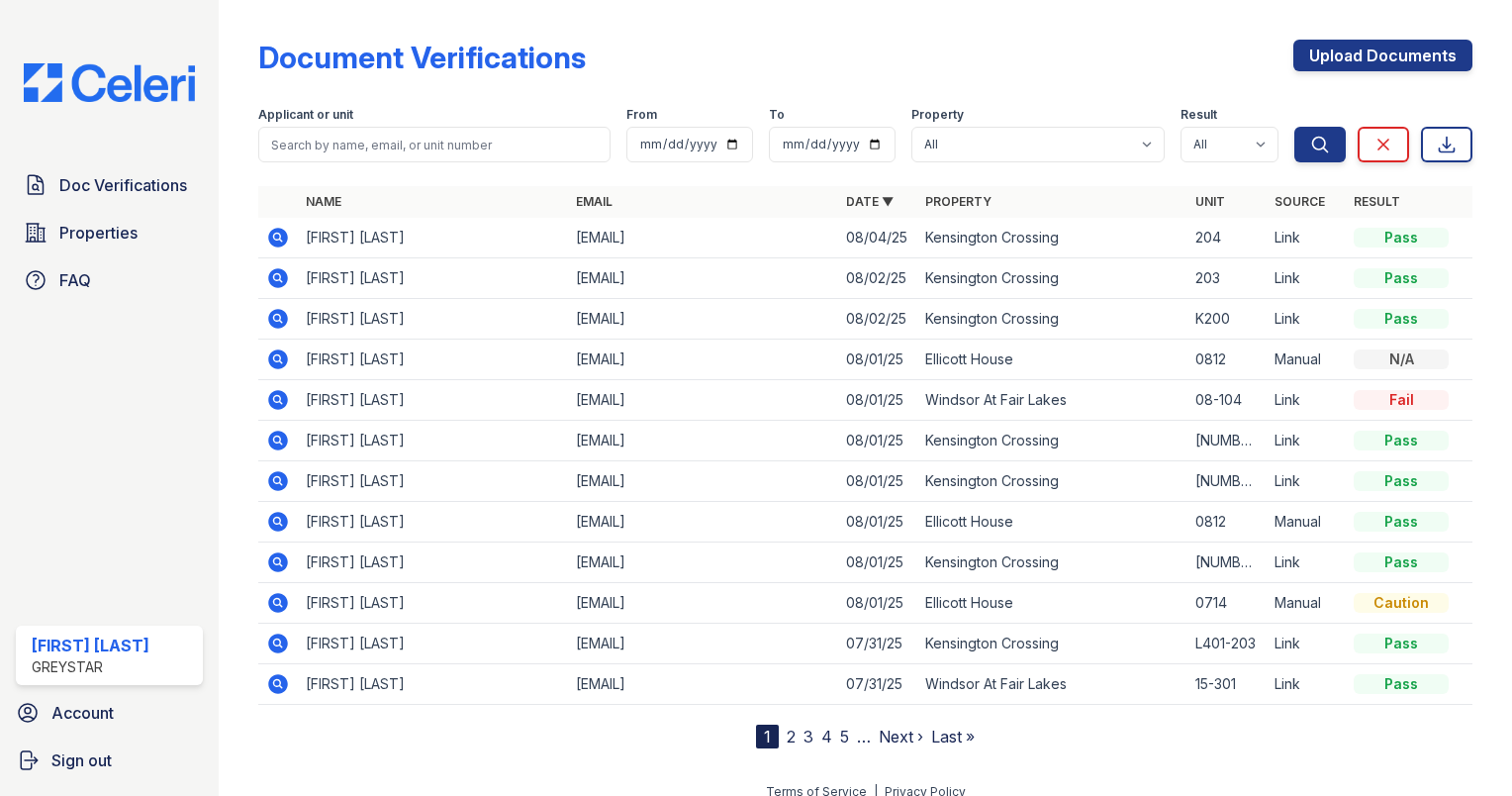 click 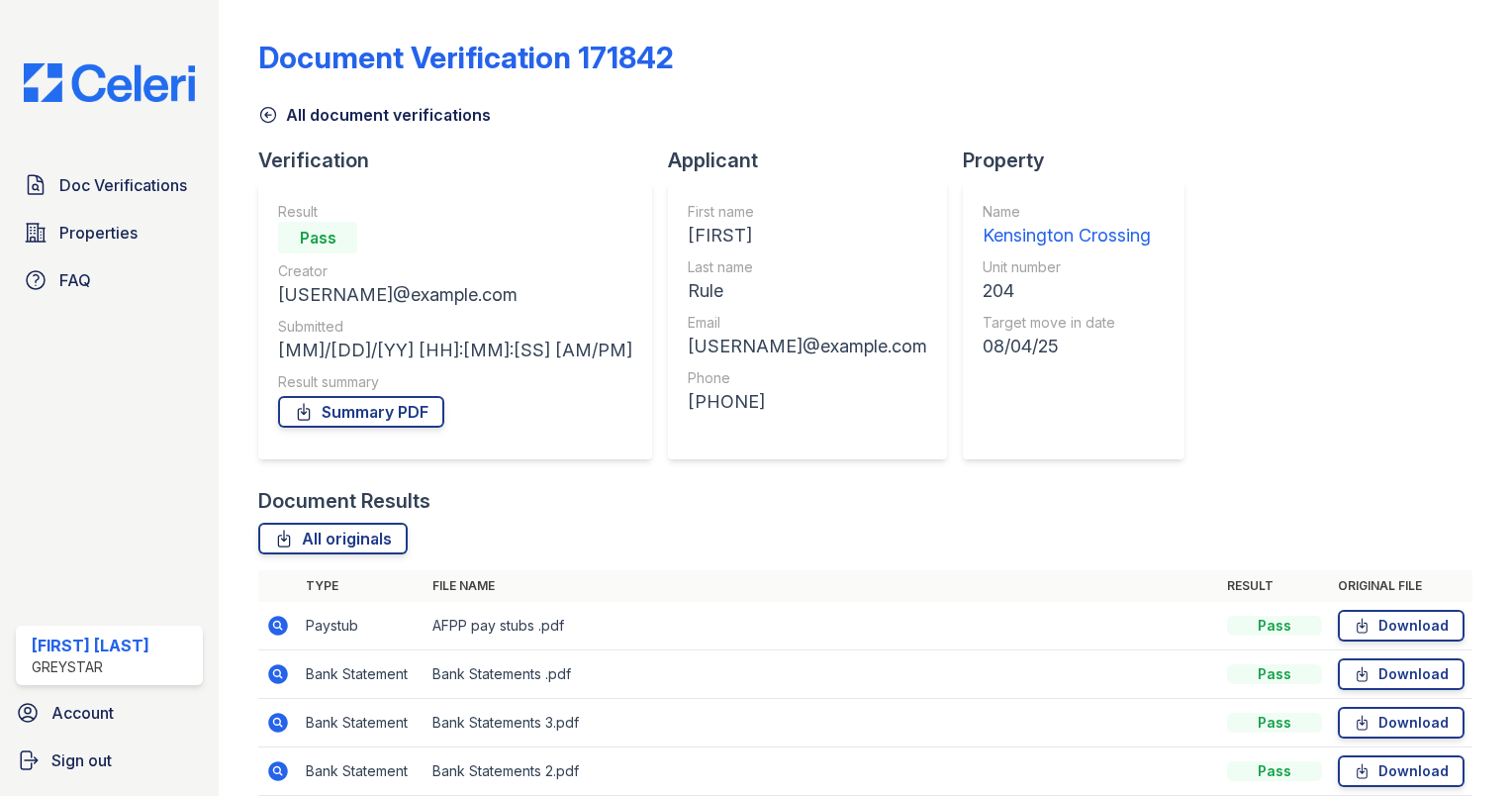 scroll, scrollTop: 0, scrollLeft: 0, axis: both 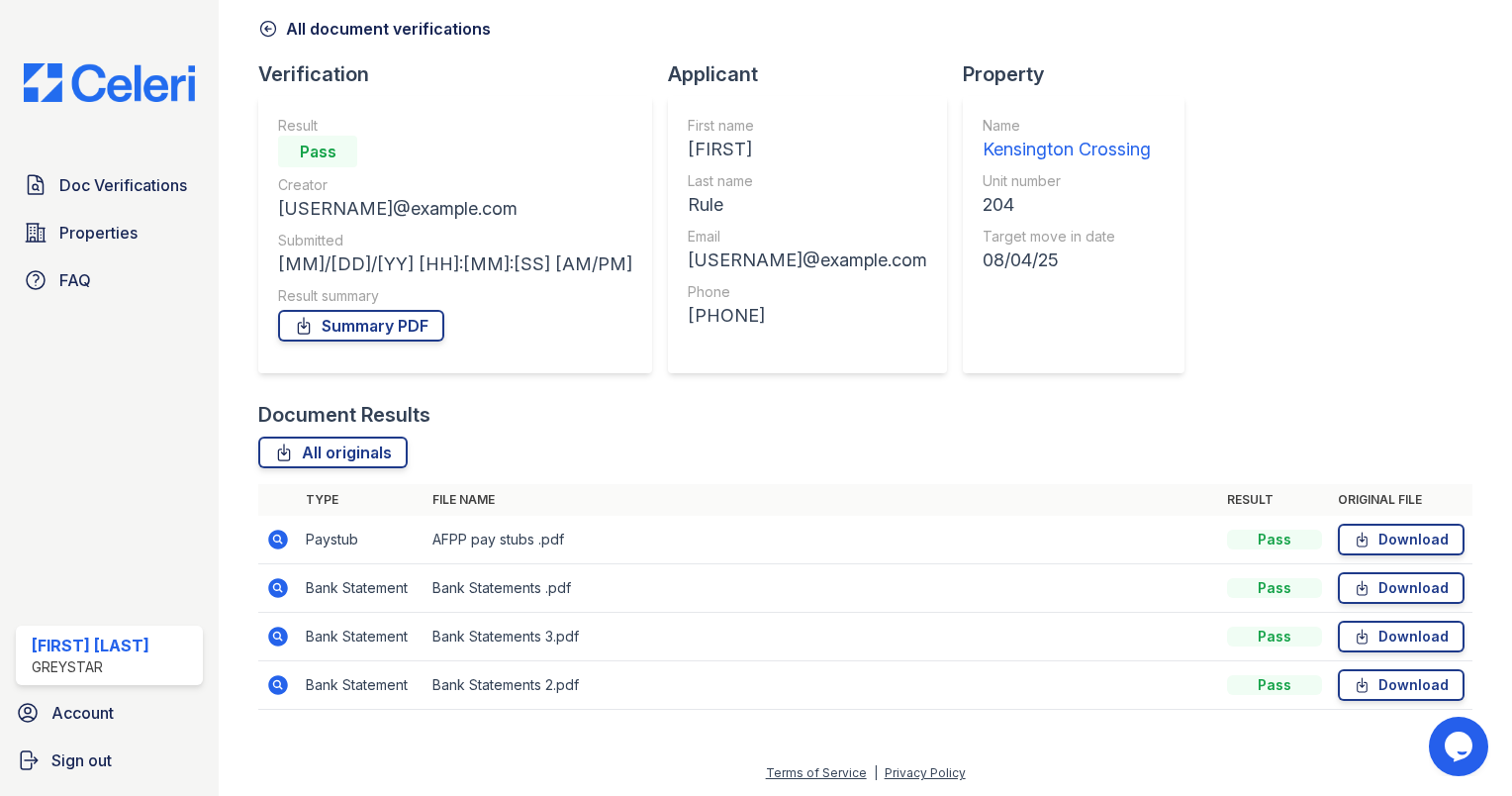 click 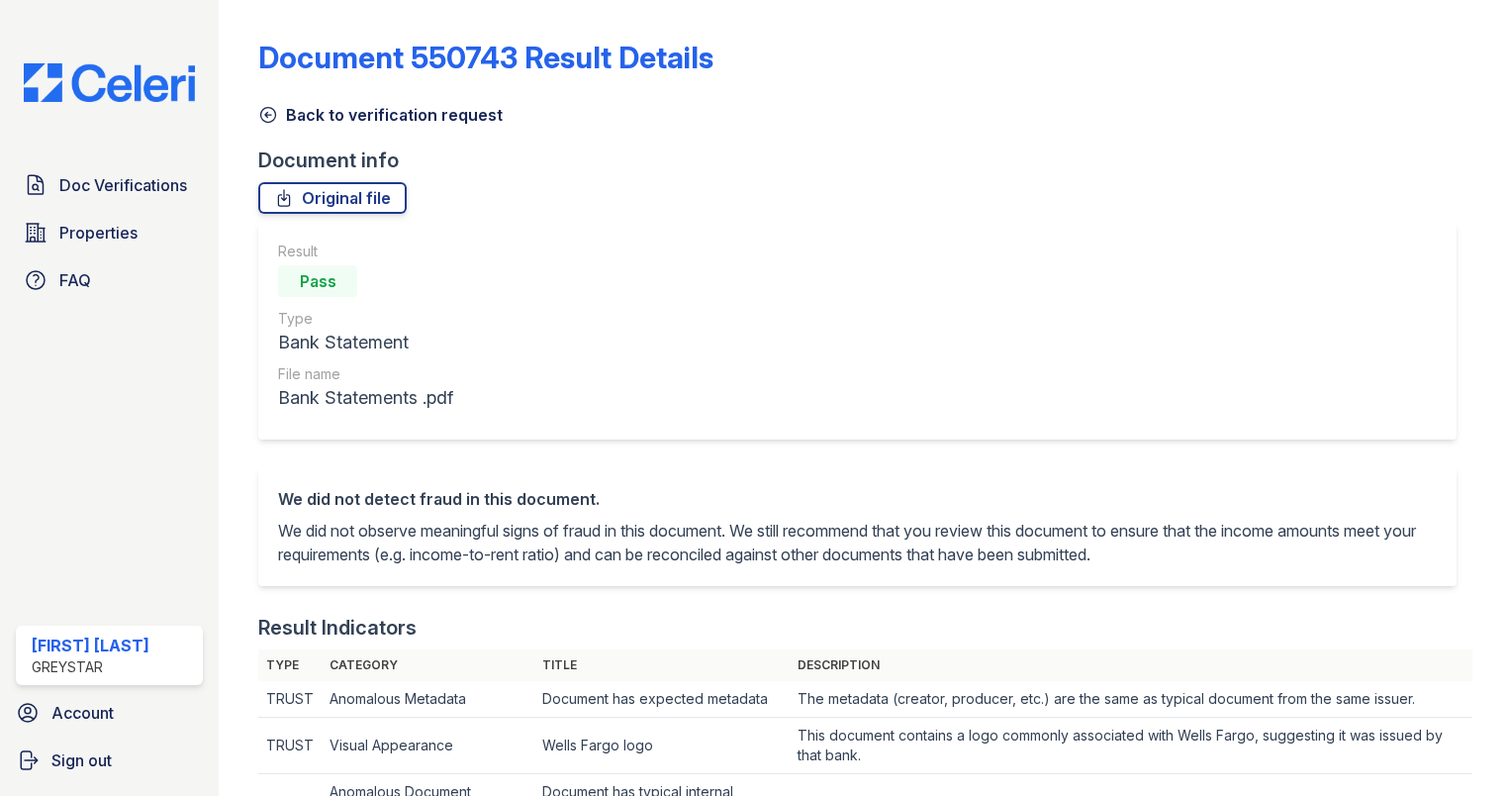 scroll, scrollTop: 0, scrollLeft: 0, axis: both 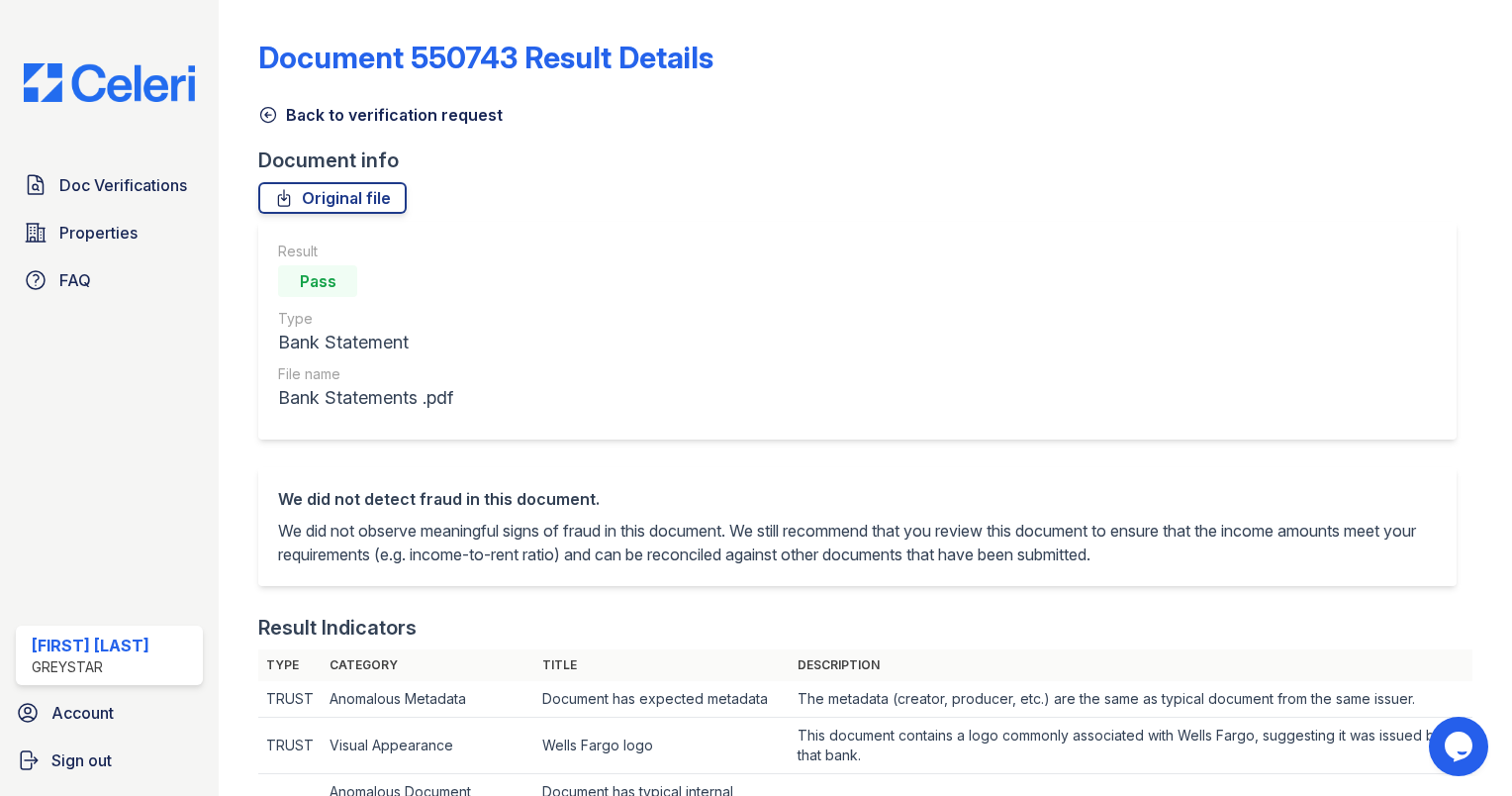 click on "Back to verification request" at bounding box center [380, 115] 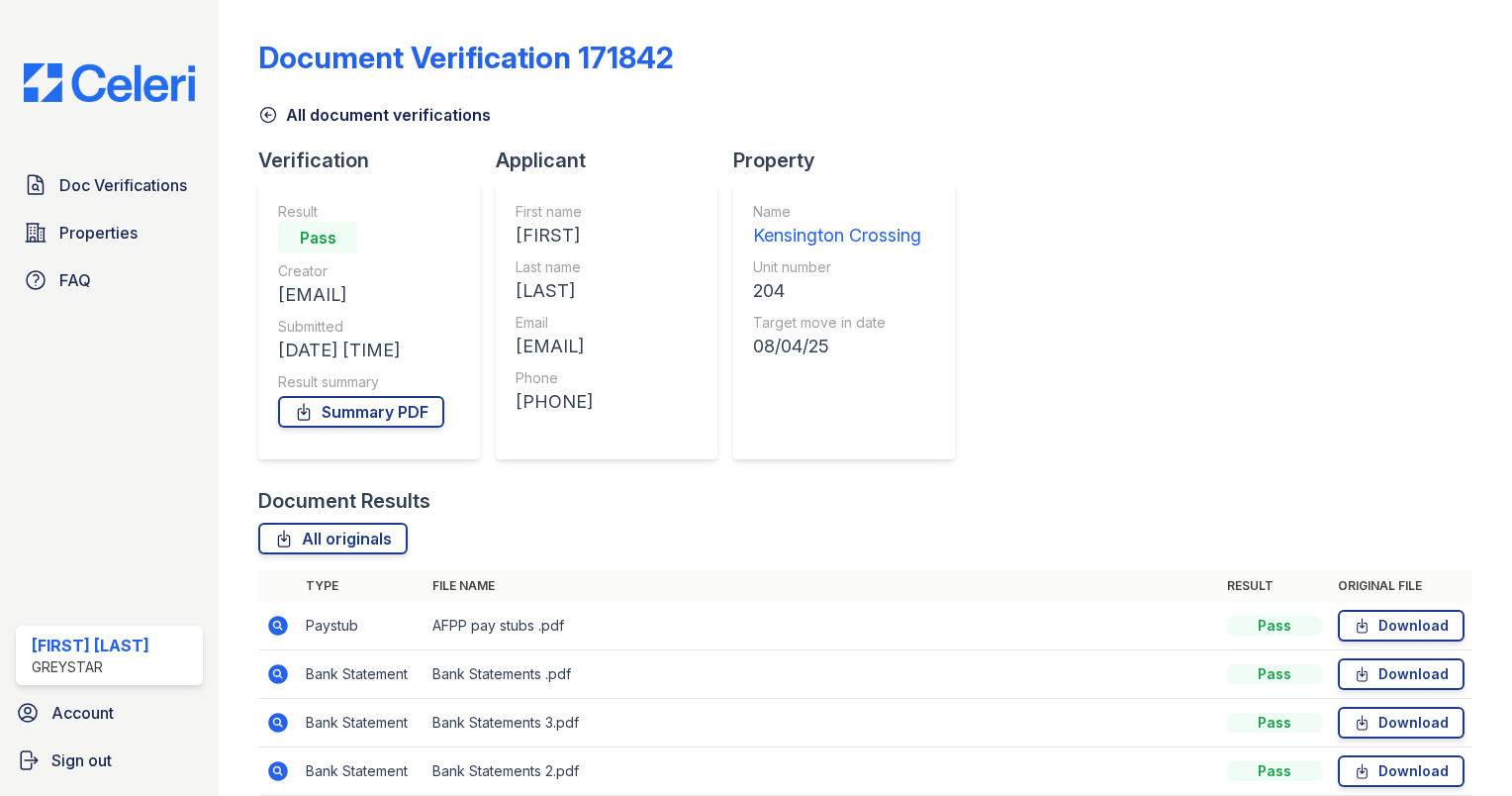 click 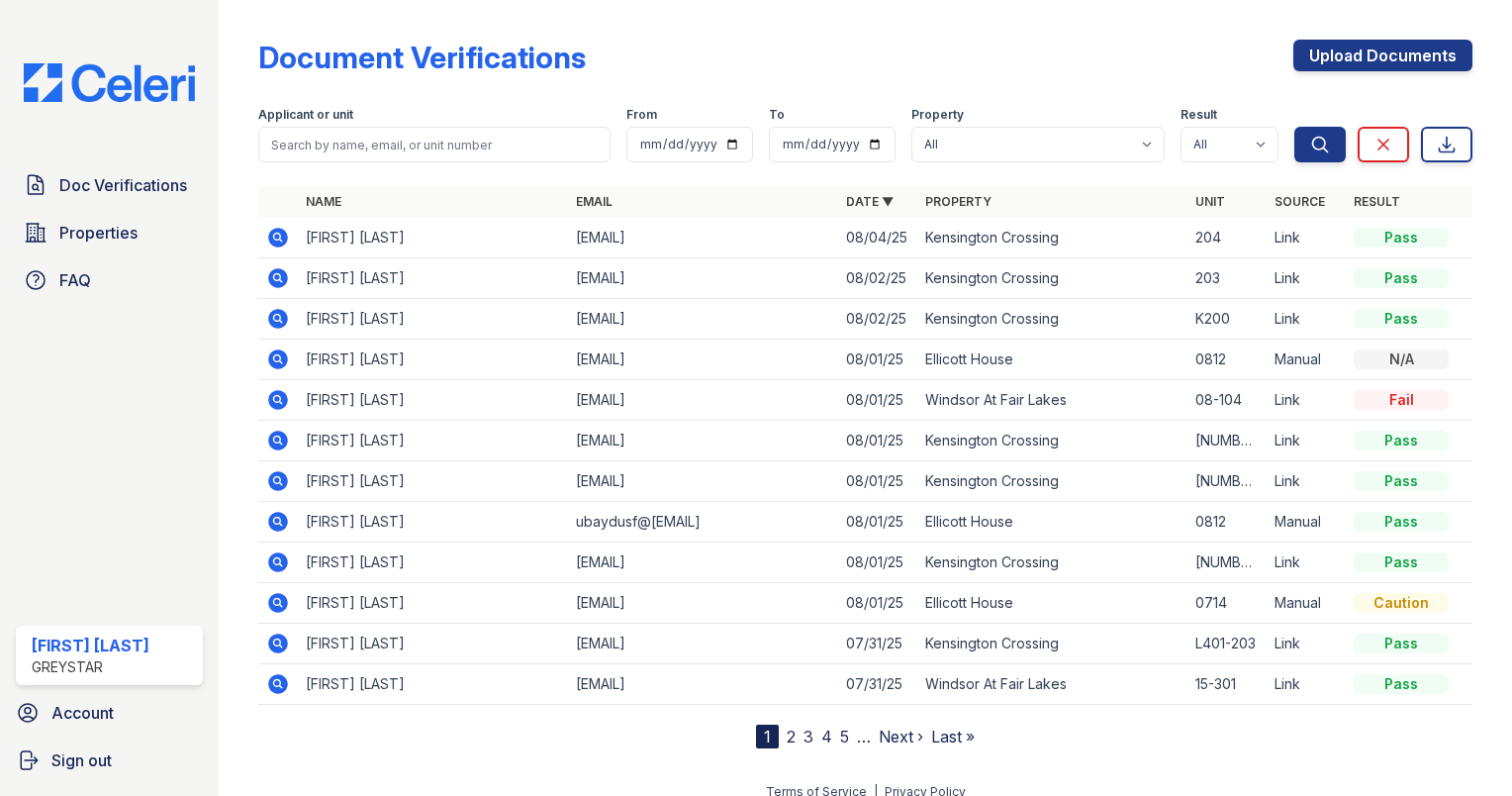 click 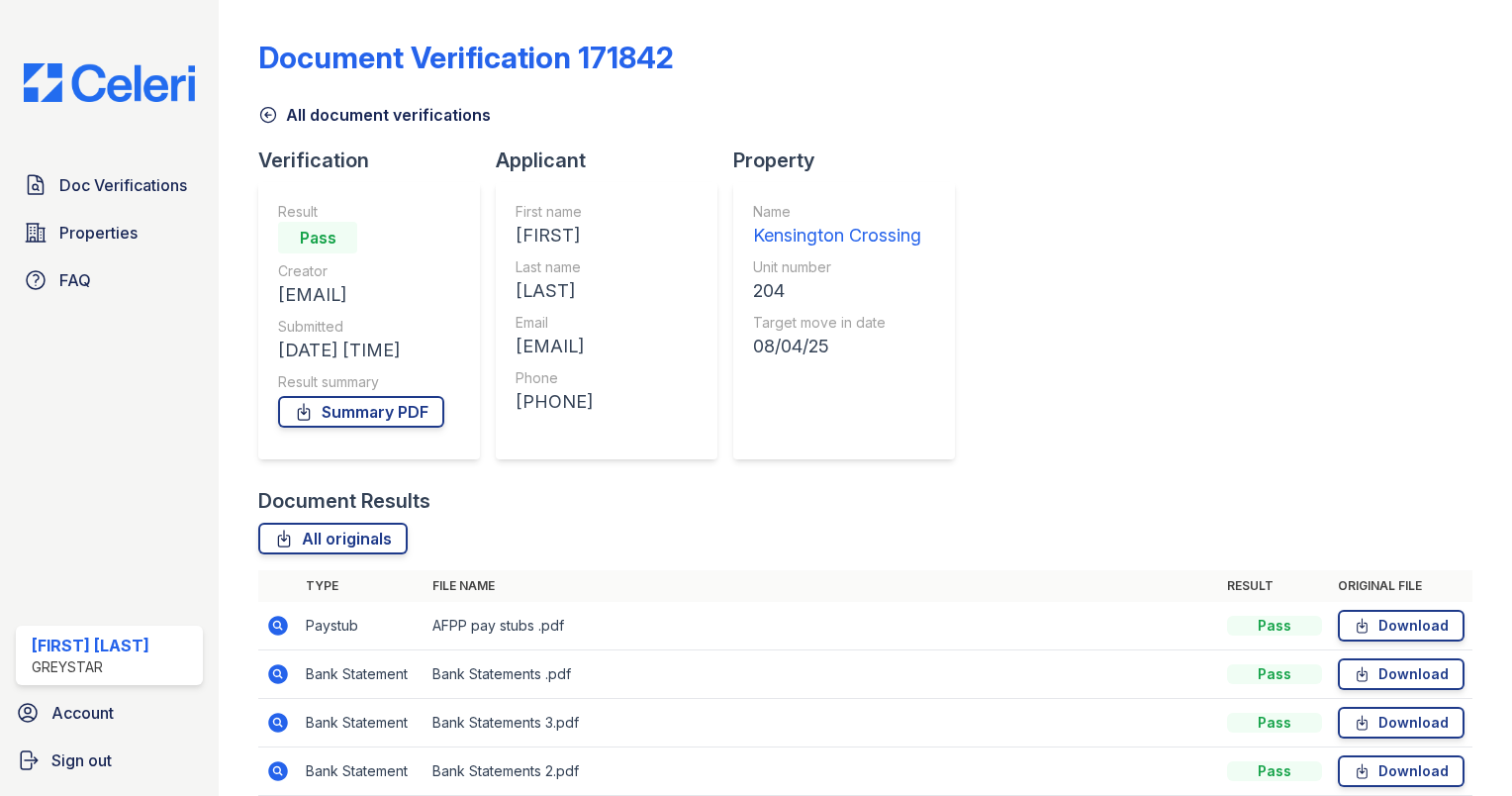 scroll, scrollTop: 0, scrollLeft: 0, axis: both 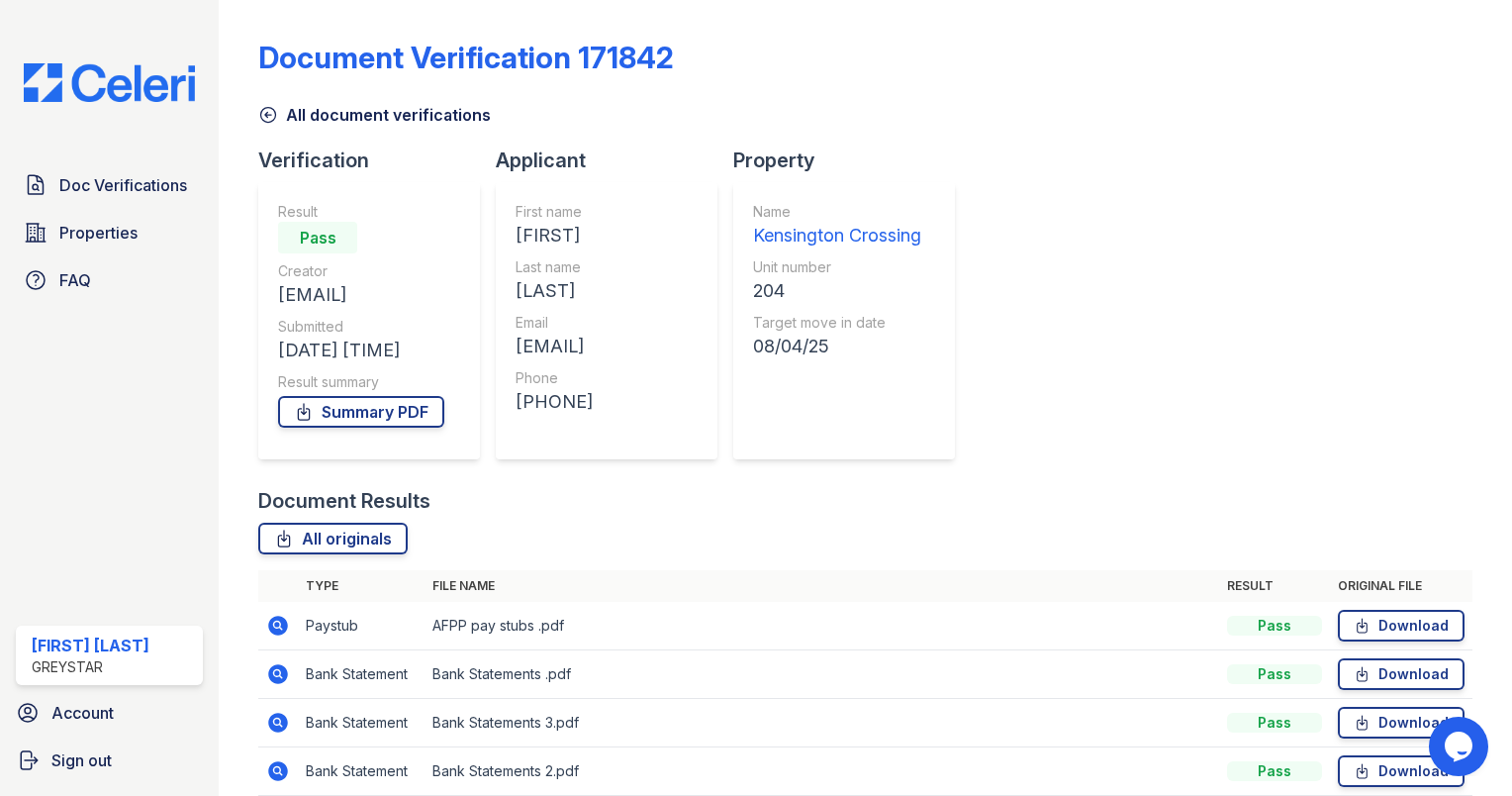 click 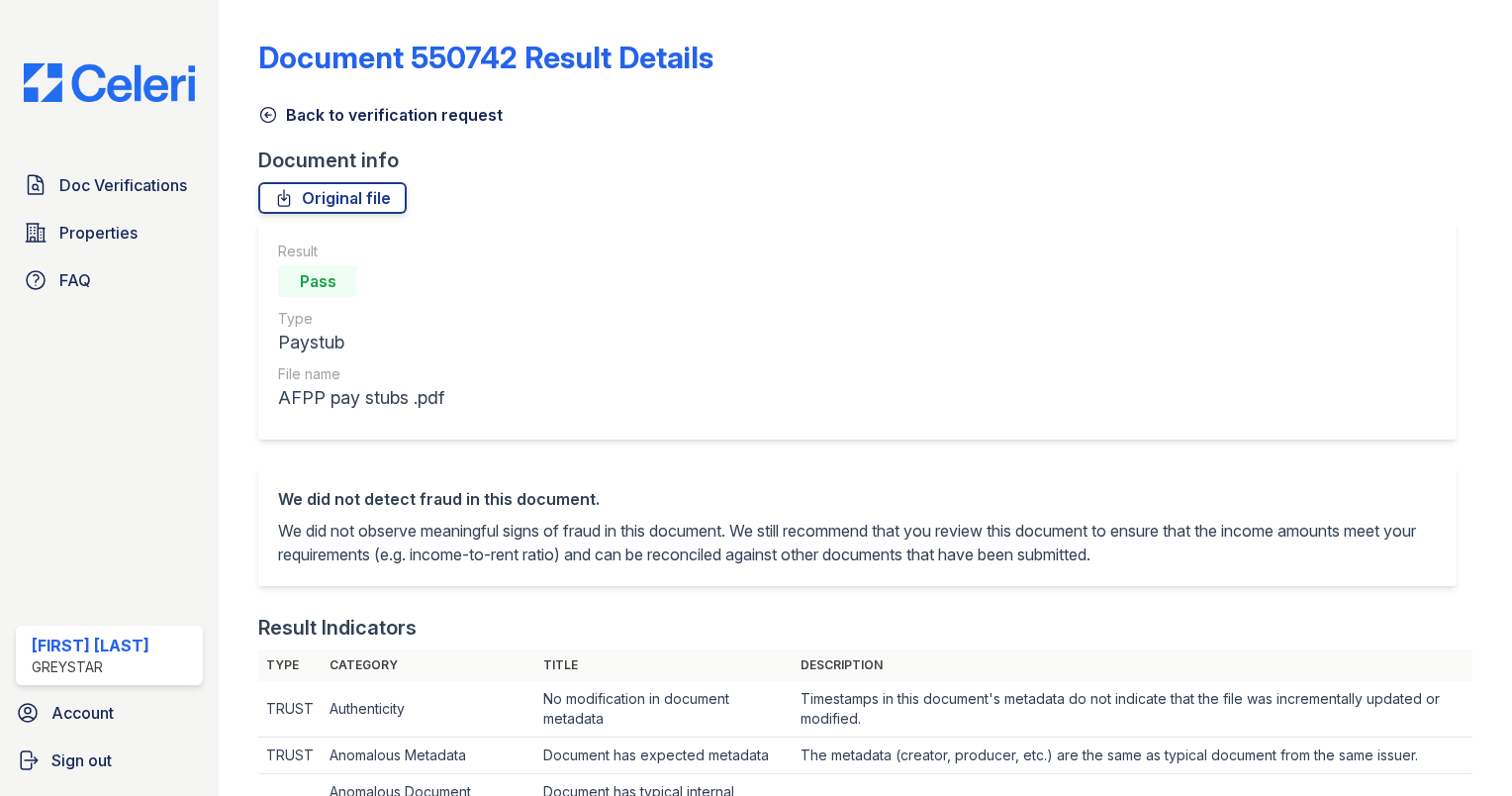 scroll, scrollTop: 0, scrollLeft: 0, axis: both 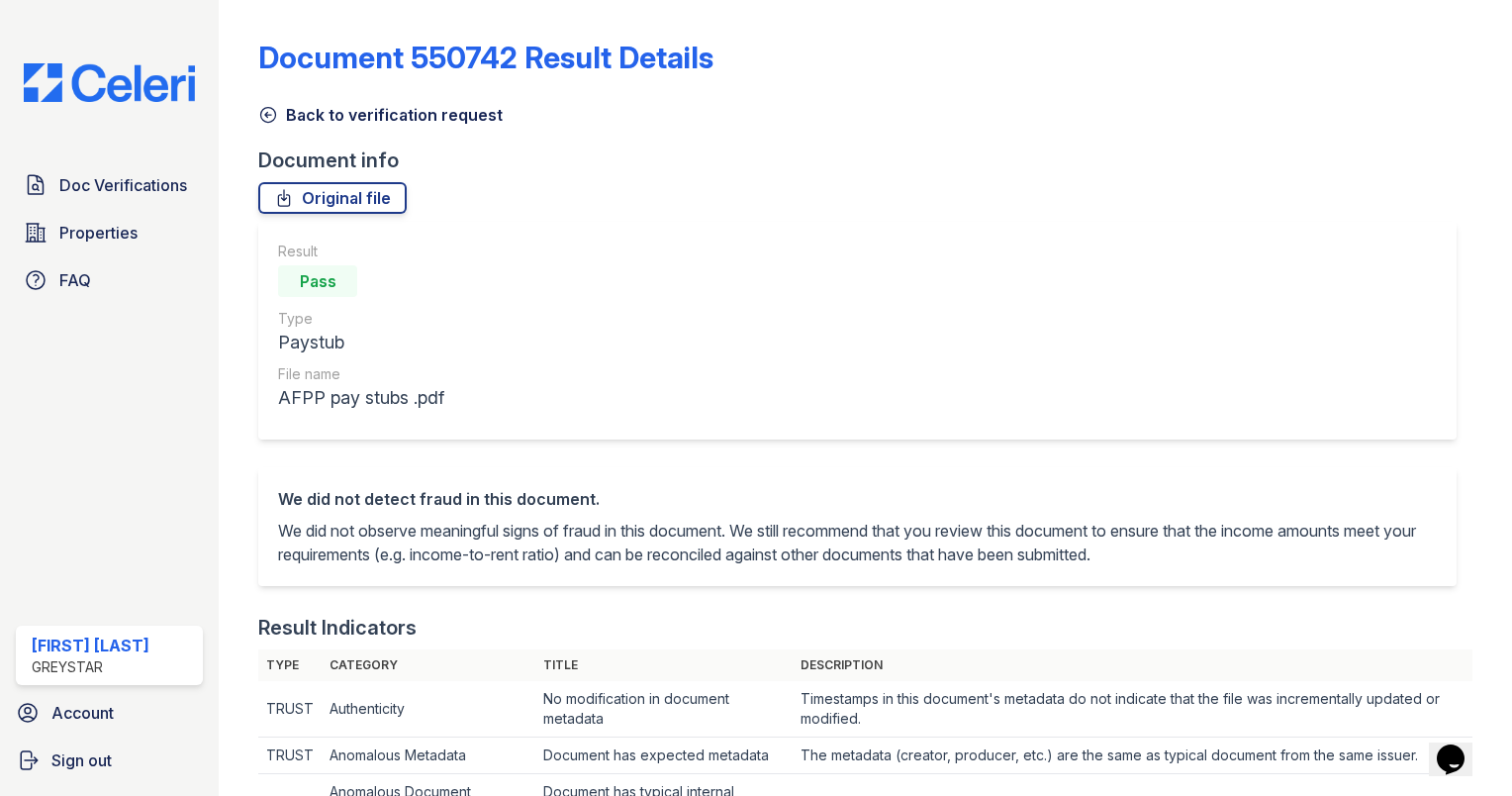 click 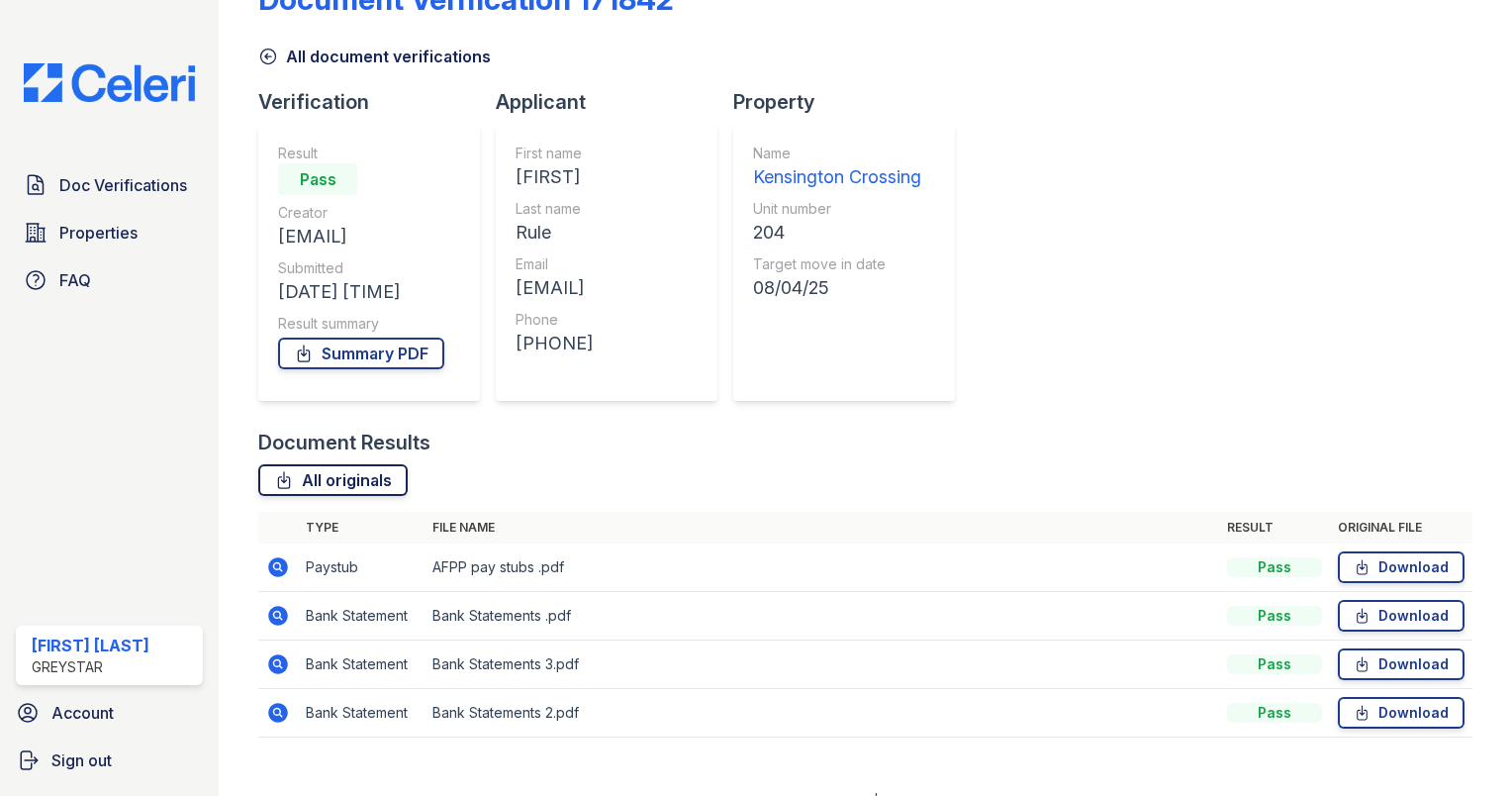 scroll, scrollTop: 86, scrollLeft: 0, axis: vertical 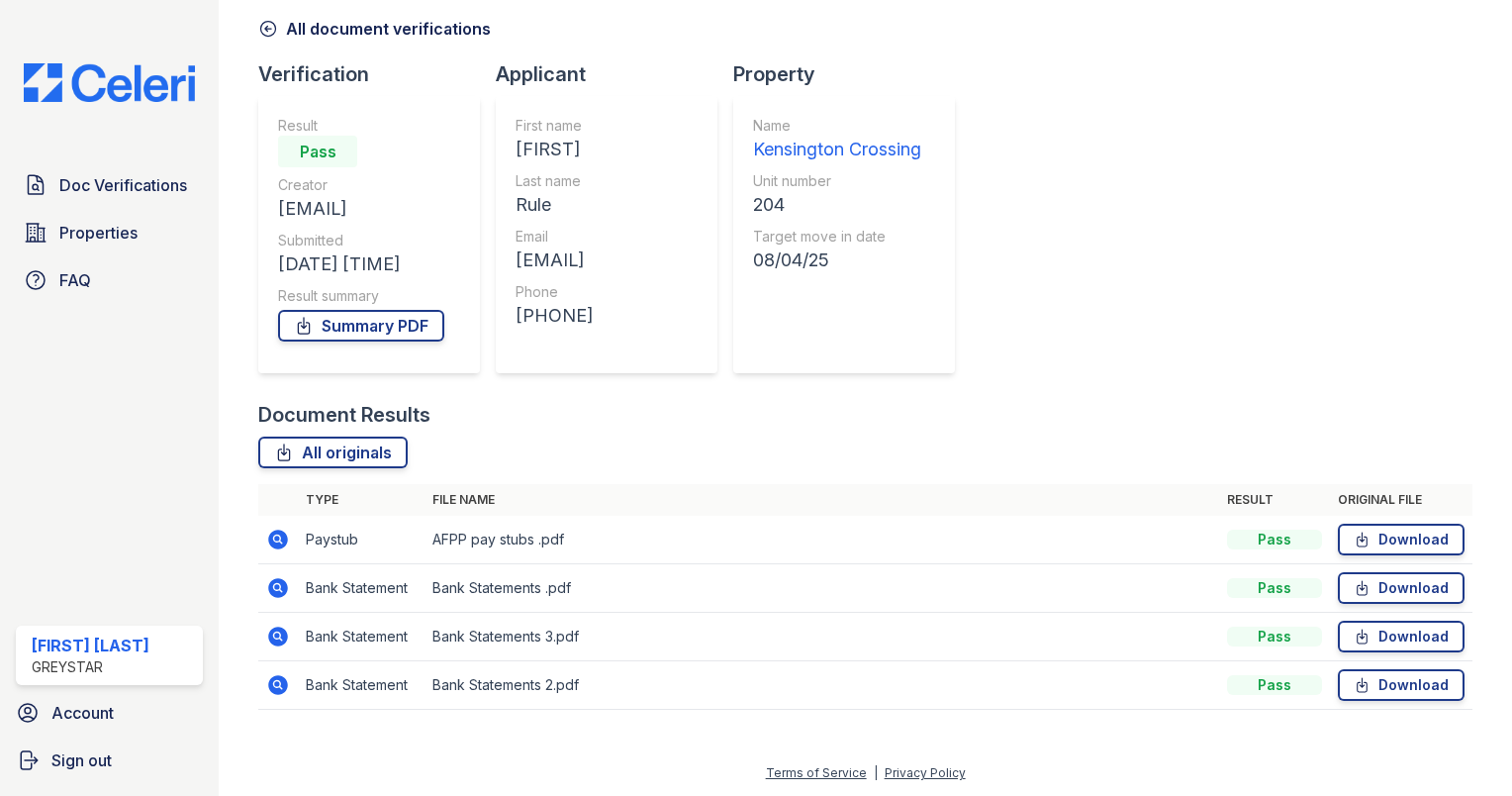 click 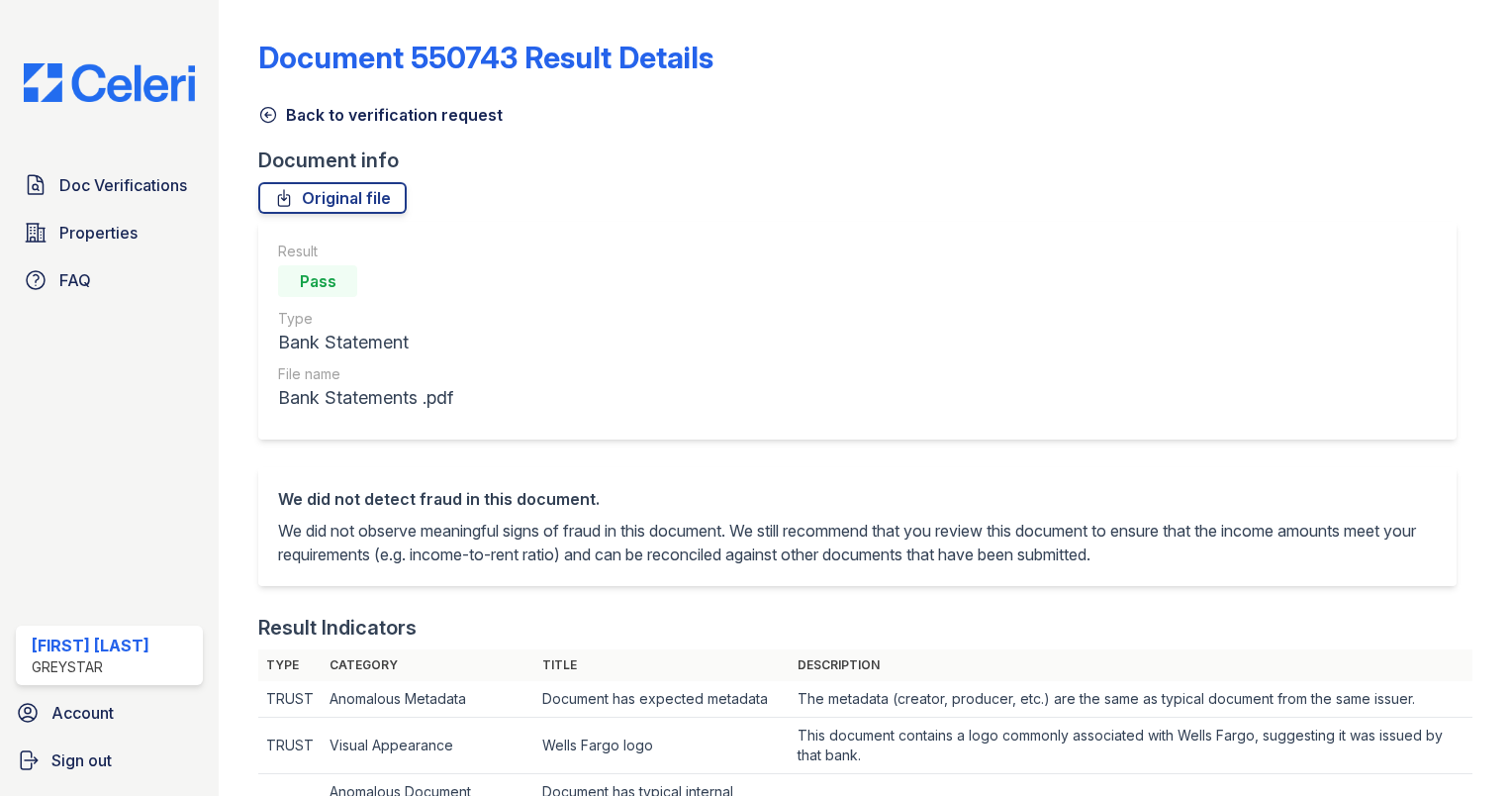 scroll, scrollTop: 0, scrollLeft: 0, axis: both 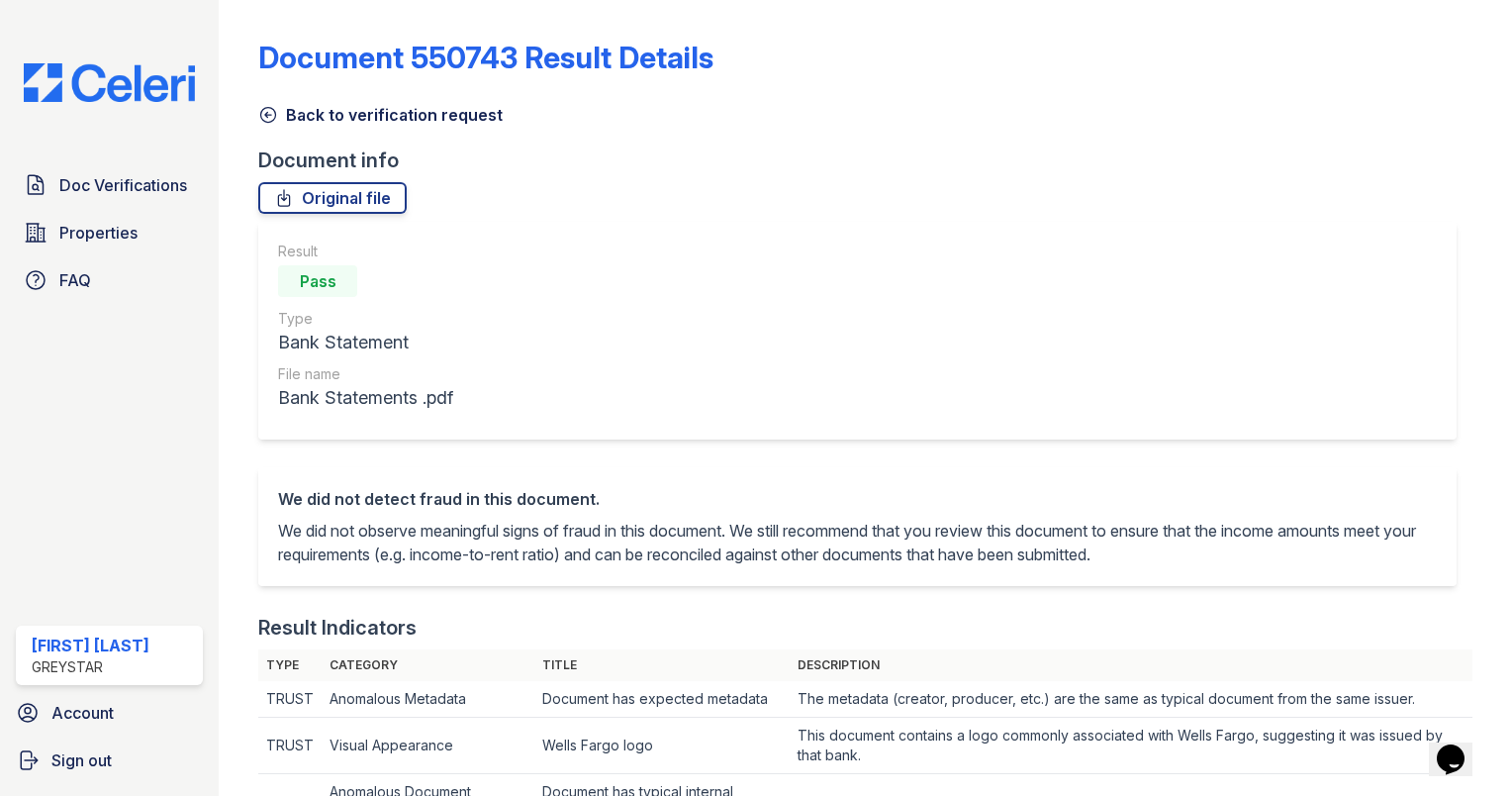 click 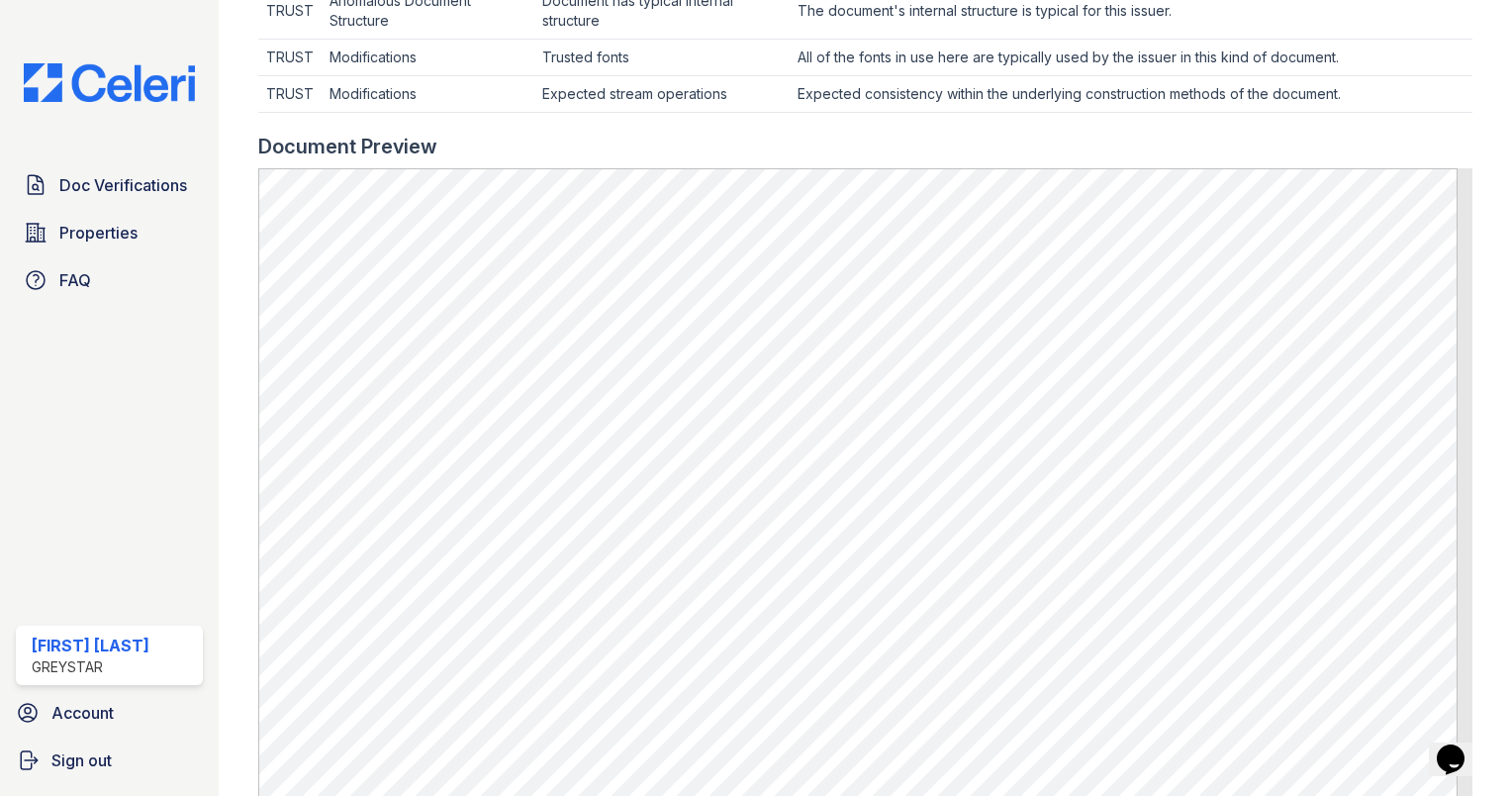scroll, scrollTop: 0, scrollLeft: 0, axis: both 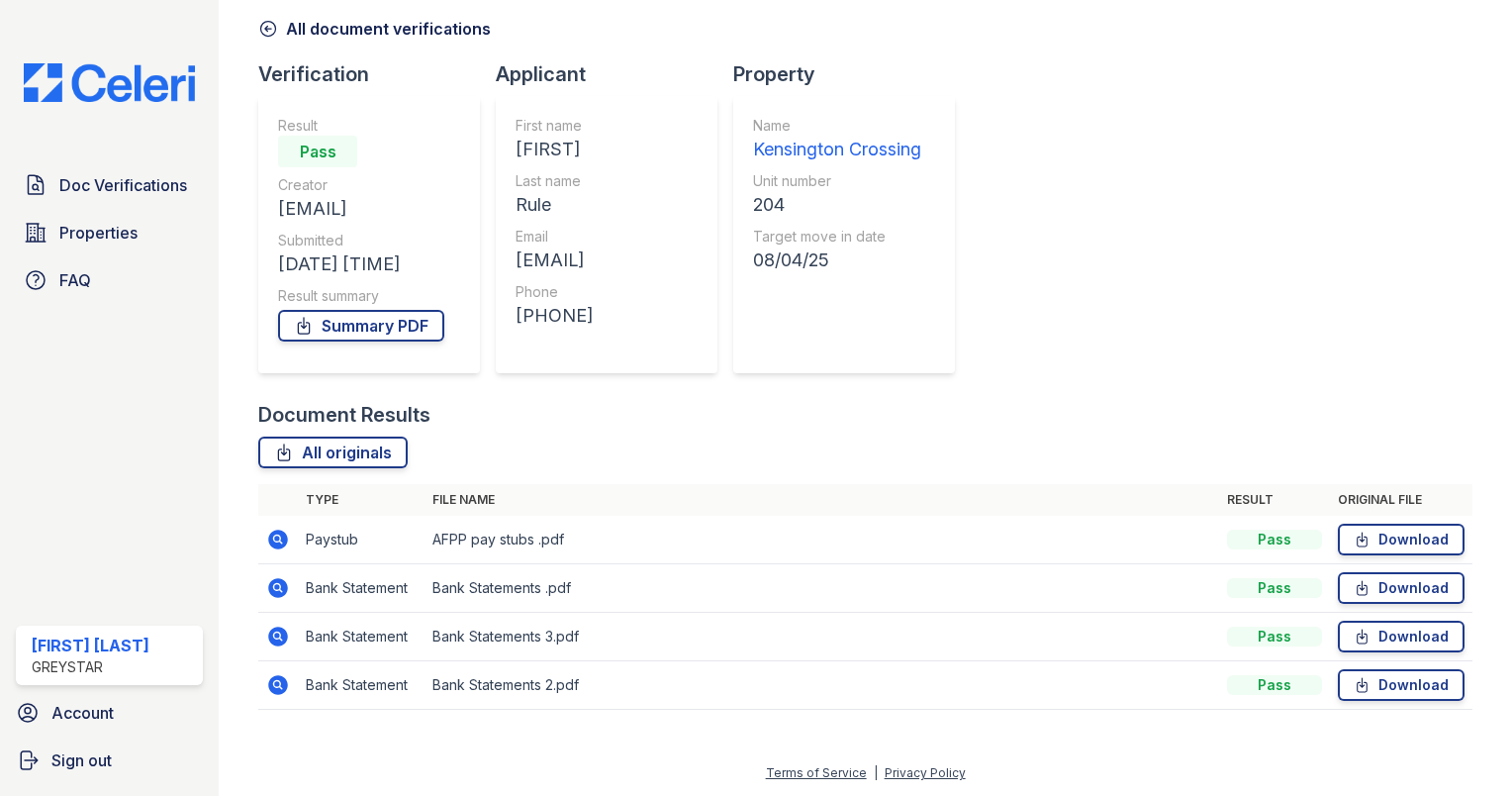 click 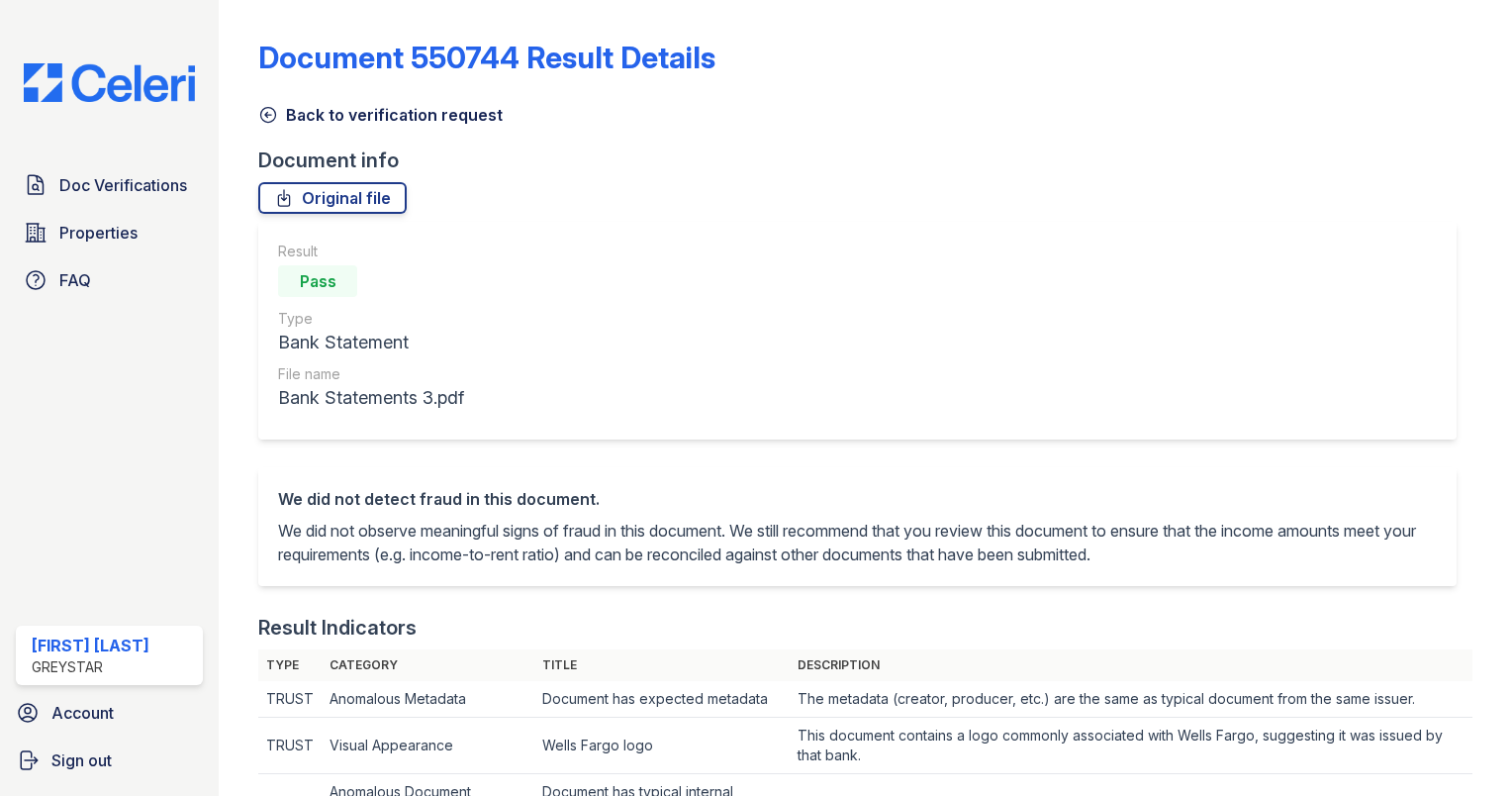 scroll, scrollTop: 0, scrollLeft: 0, axis: both 